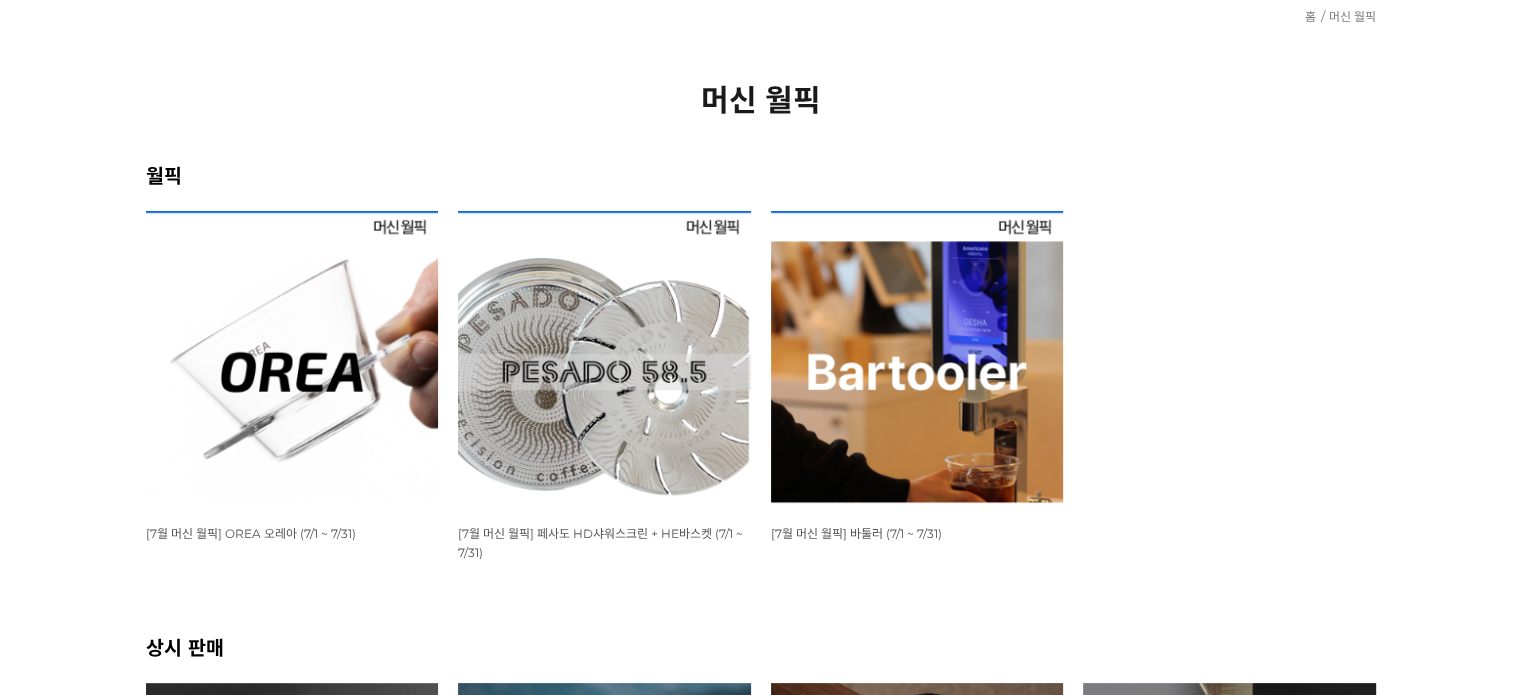 scroll, scrollTop: 200, scrollLeft: 0, axis: vertical 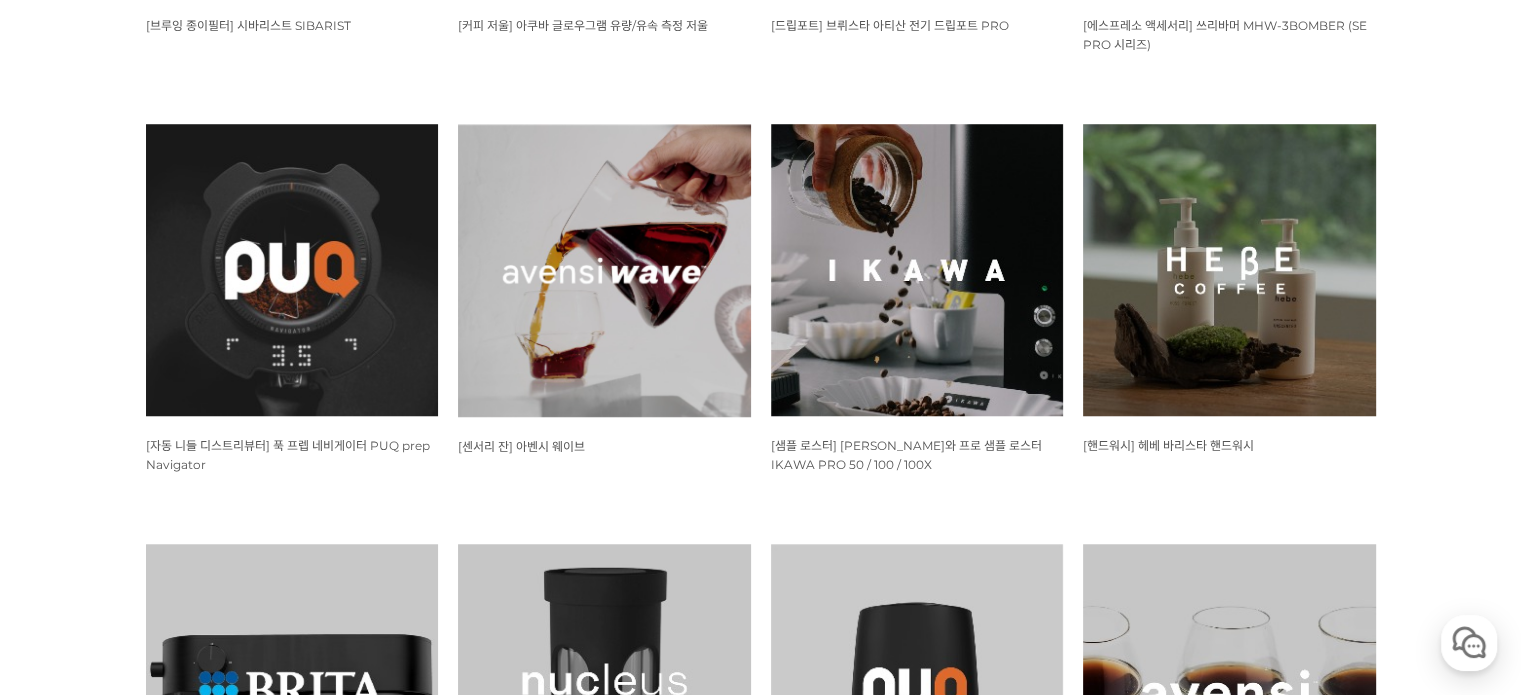click at bounding box center (604, 270) 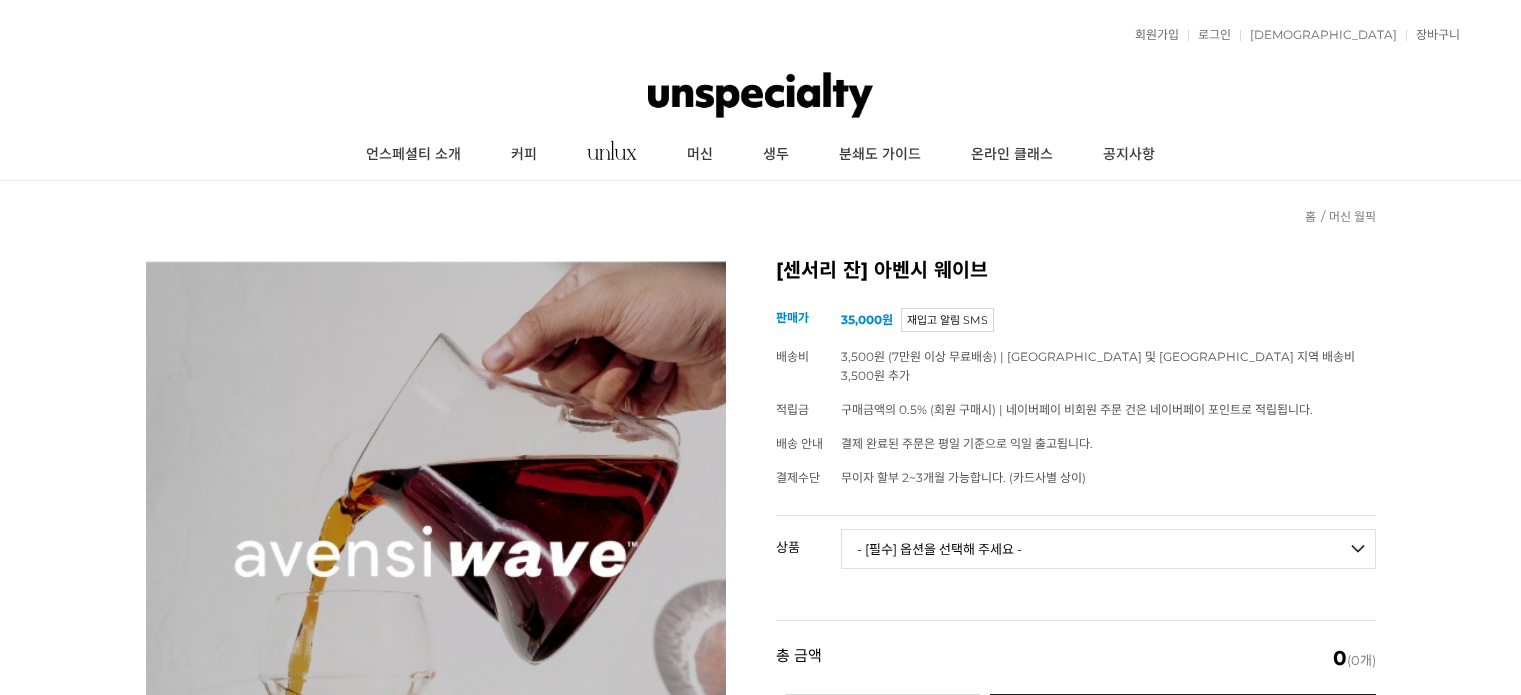 scroll, scrollTop: 0, scrollLeft: 0, axis: both 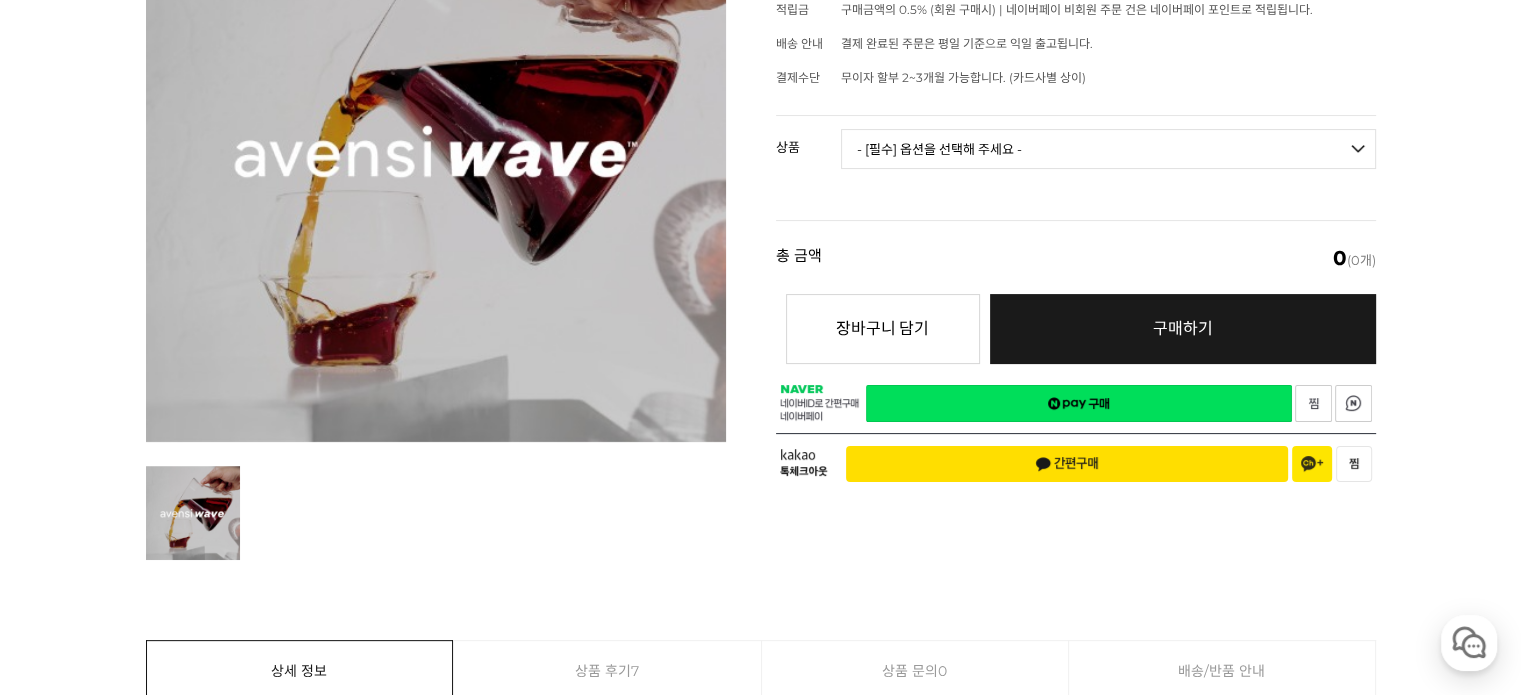 click on "- [필수] 옵션을 선택해 주세요 - ------------------- [아벤시 웨이브] 3종 세트 [품절] [아벤시 웨이브] 사이클론 센서리 서버 [품절] [아벤시 웨이브] 알토 센서리 글라스 [품절] [아벤시 웨이브] 에어레소 에스프레소 센서리 글라스 [품절] 일시 품절(7월 재입고 예정) [품절]" at bounding box center [1108, 149] 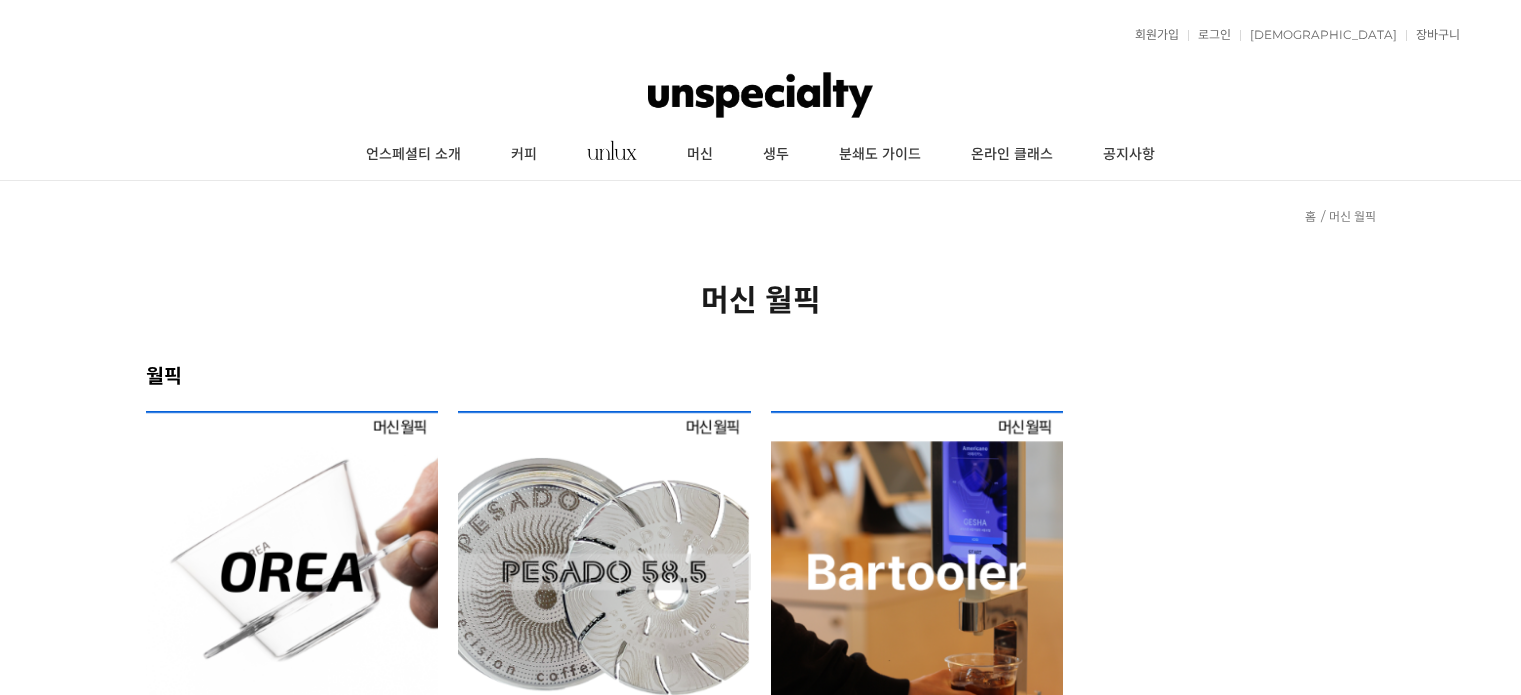 scroll, scrollTop: 1600, scrollLeft: 0, axis: vertical 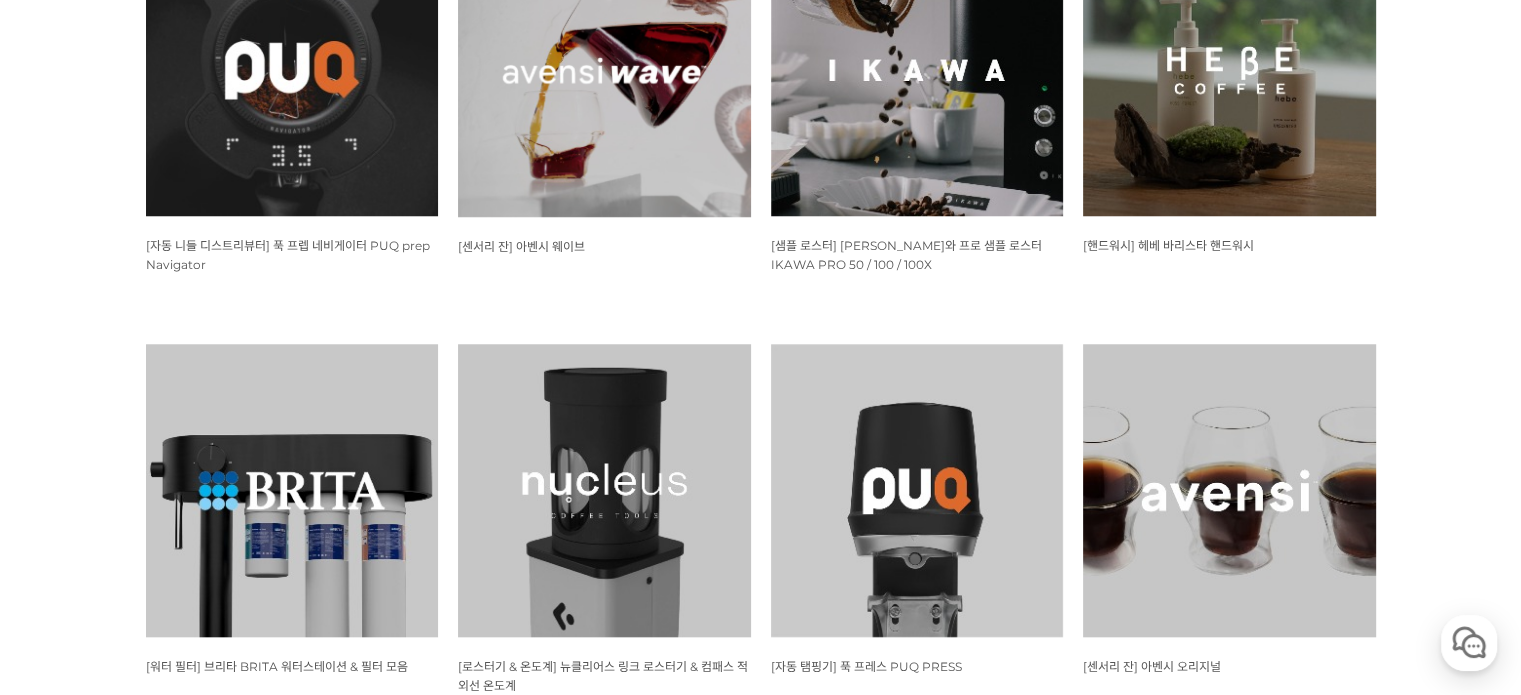 click at bounding box center (1229, 490) 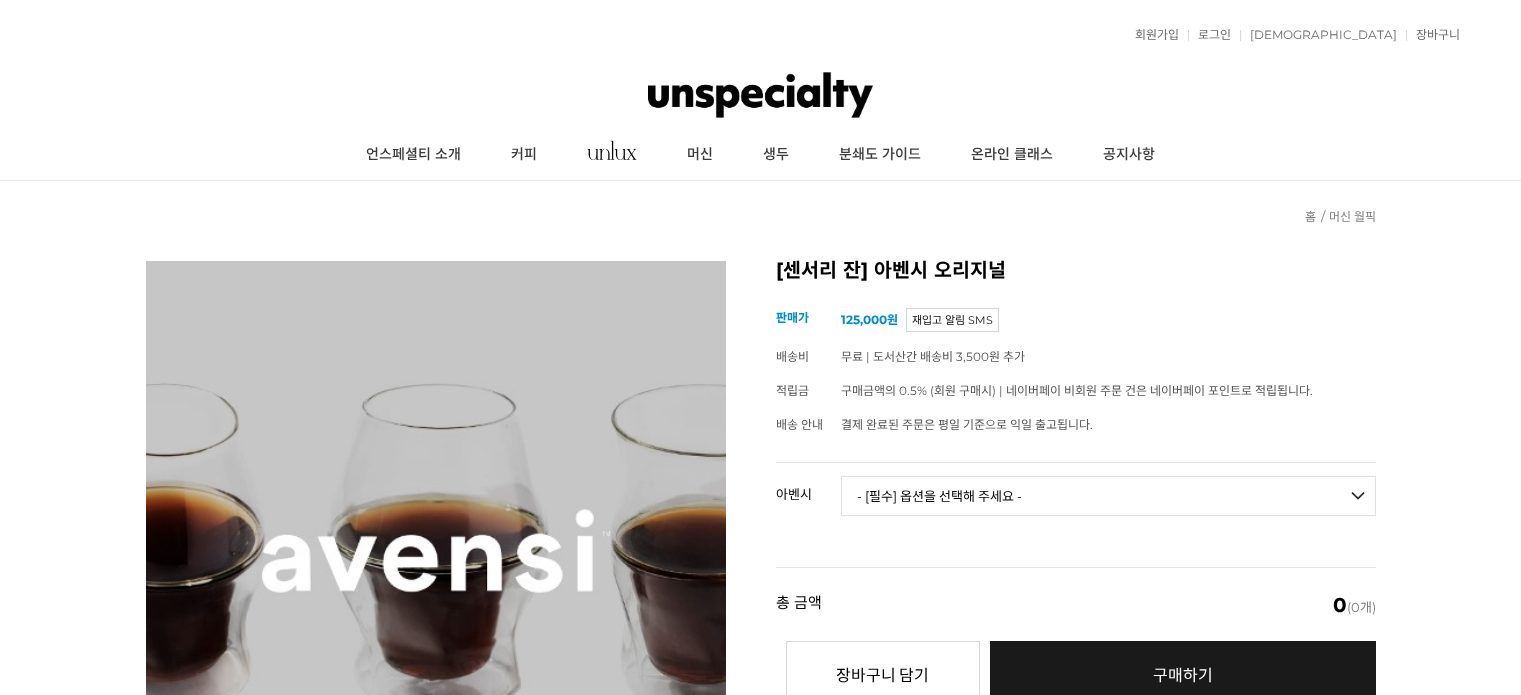 scroll, scrollTop: 174, scrollLeft: 0, axis: vertical 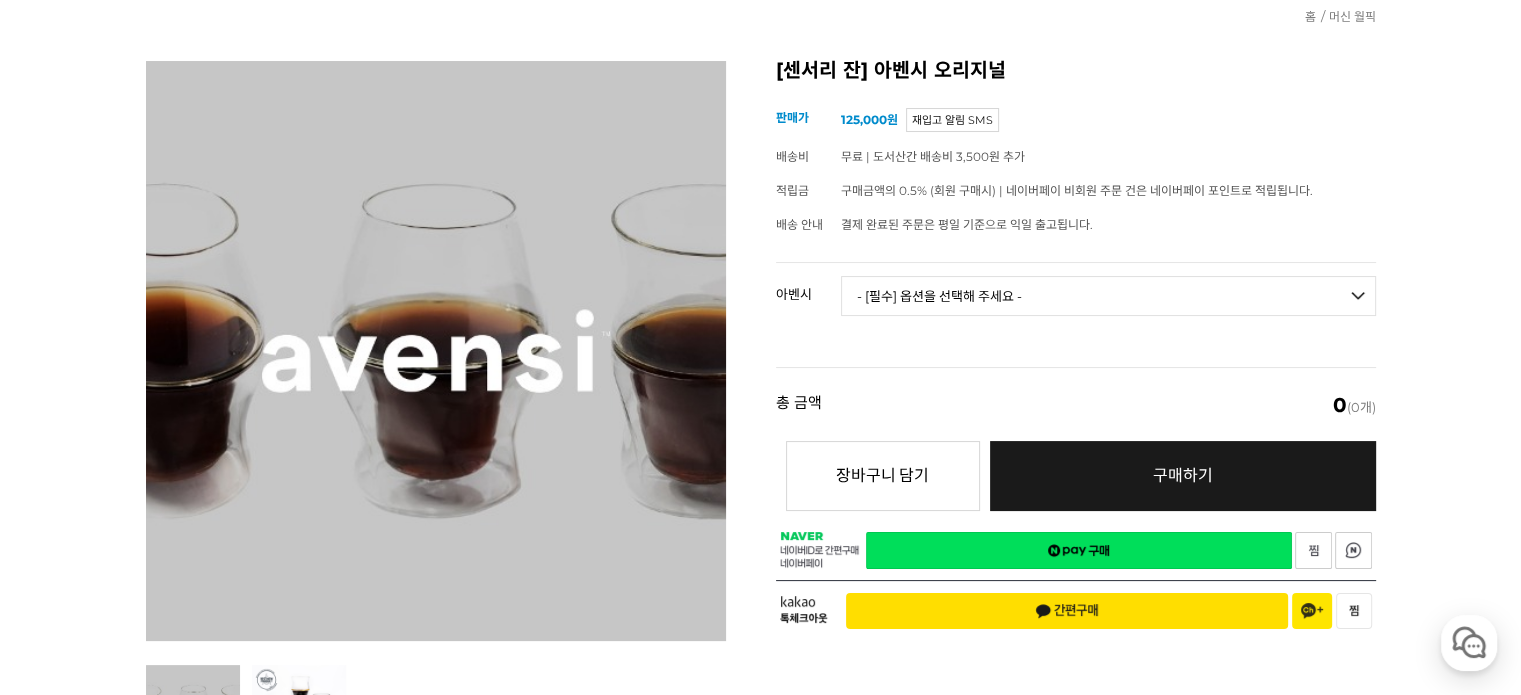 click on "- [필수] 옵션을 선택해 주세요 - ------------------- 3종 세트 [품절]  일시 품절(7월 재입고 예정) [품절]" at bounding box center (1108, 296) 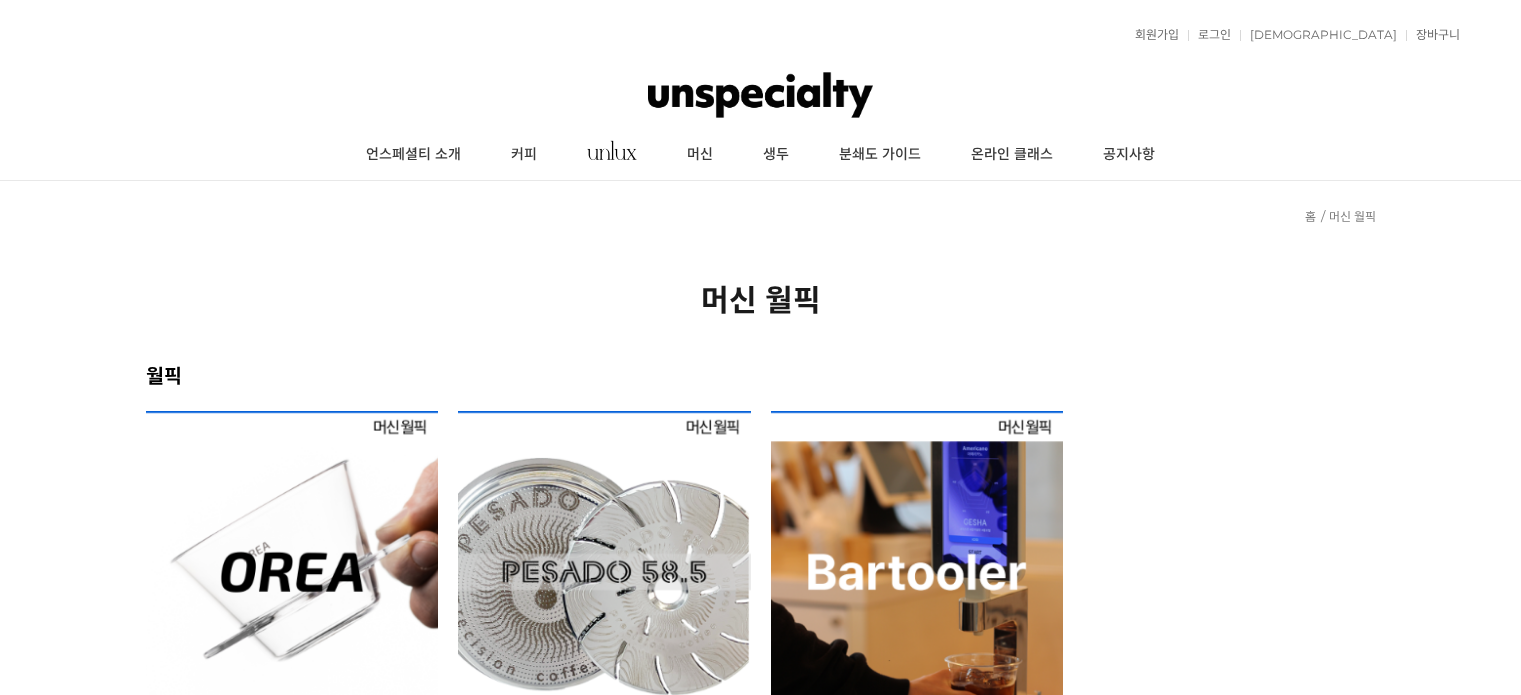 scroll, scrollTop: 1100, scrollLeft: 0, axis: vertical 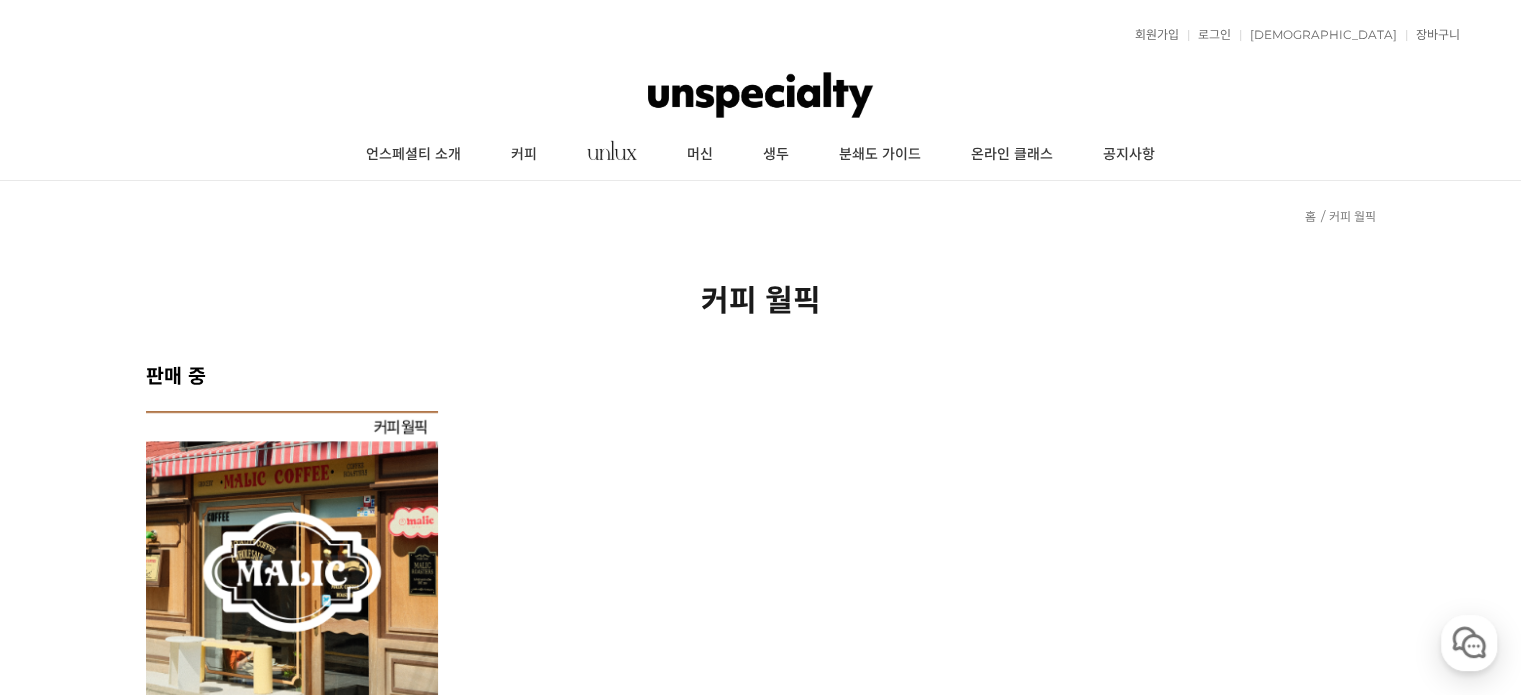 click at bounding box center [292, 557] 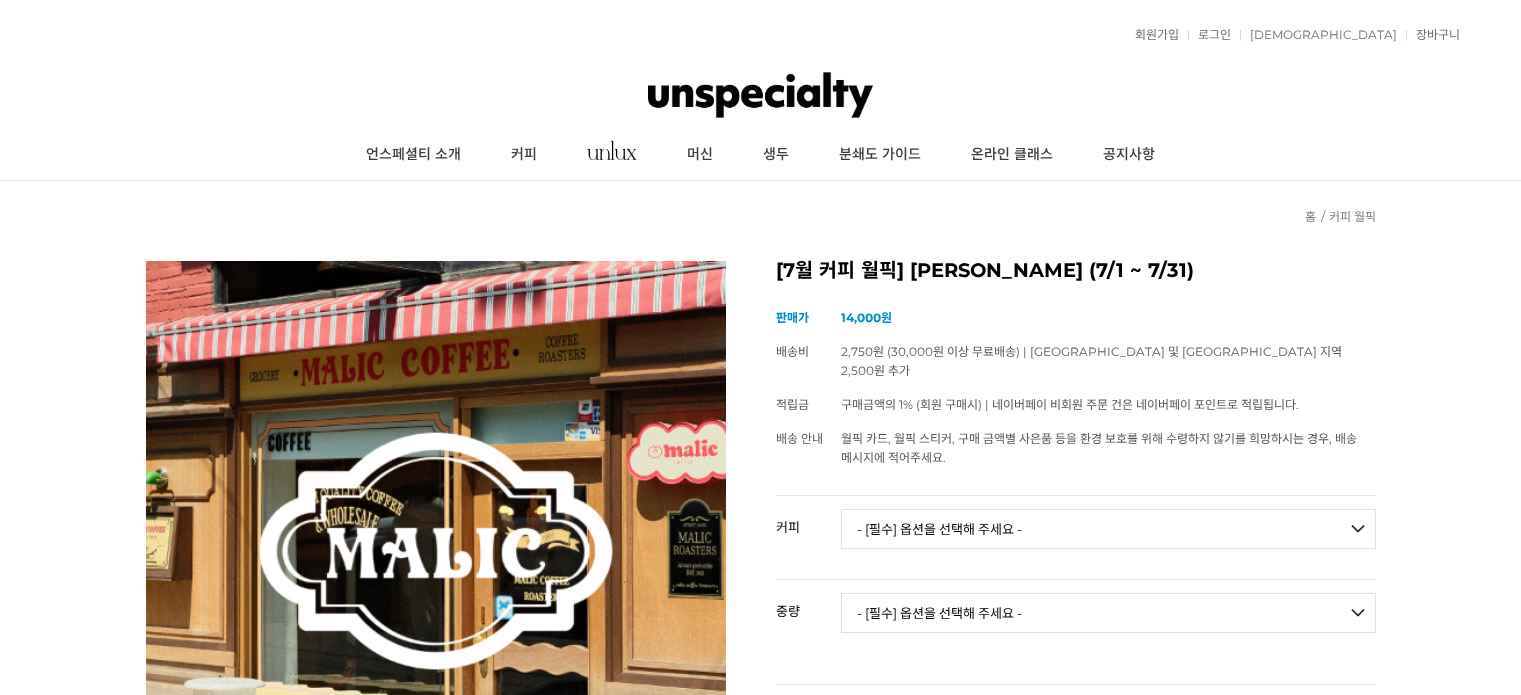 scroll, scrollTop: 0, scrollLeft: 0, axis: both 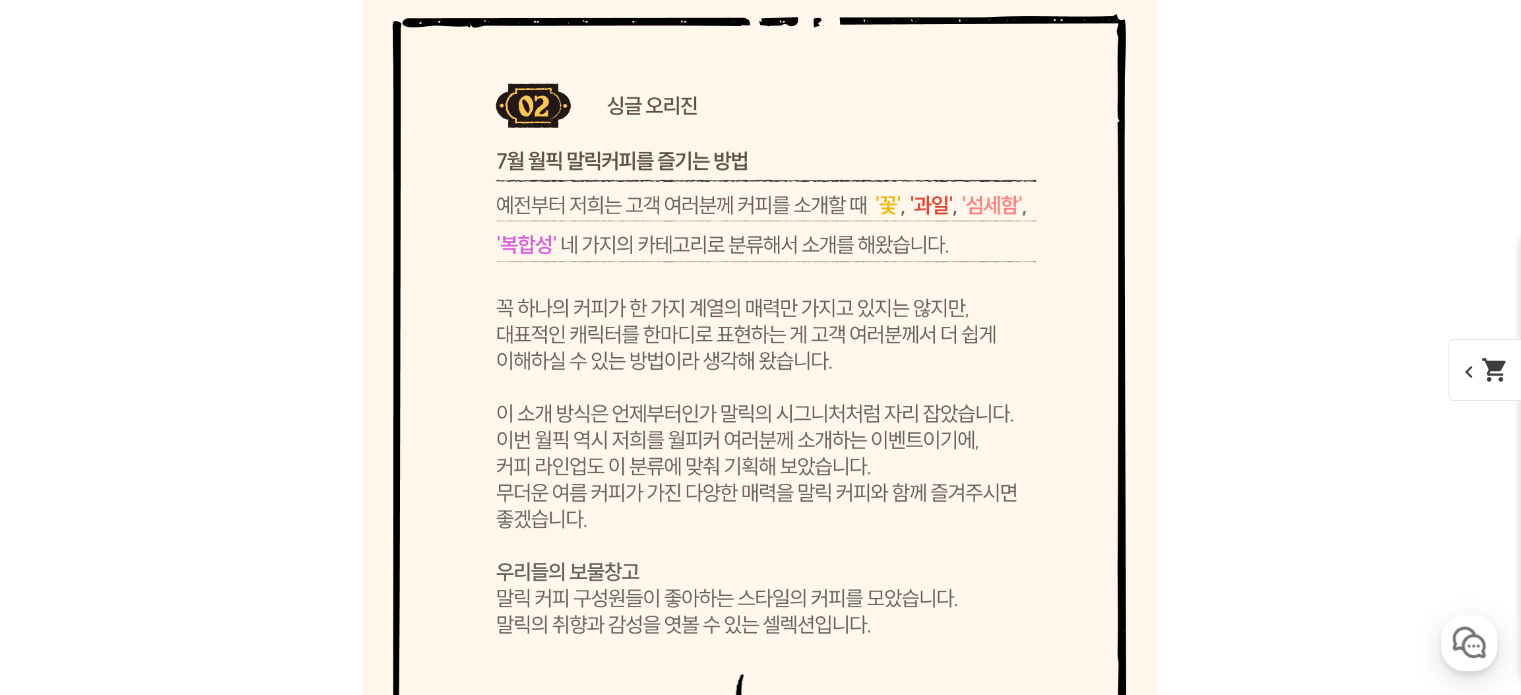 click at bounding box center [761, -325] 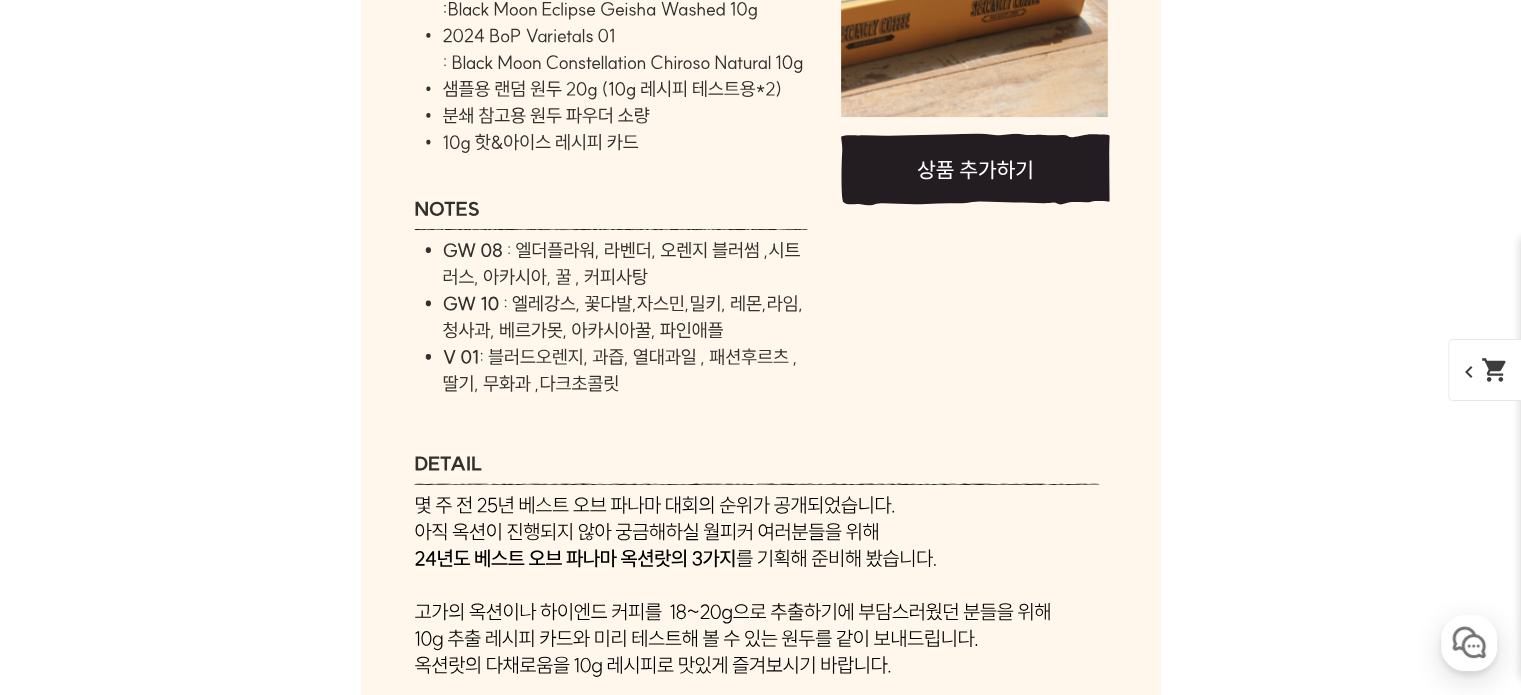 click on "expand_more" at bounding box center (761, -337) 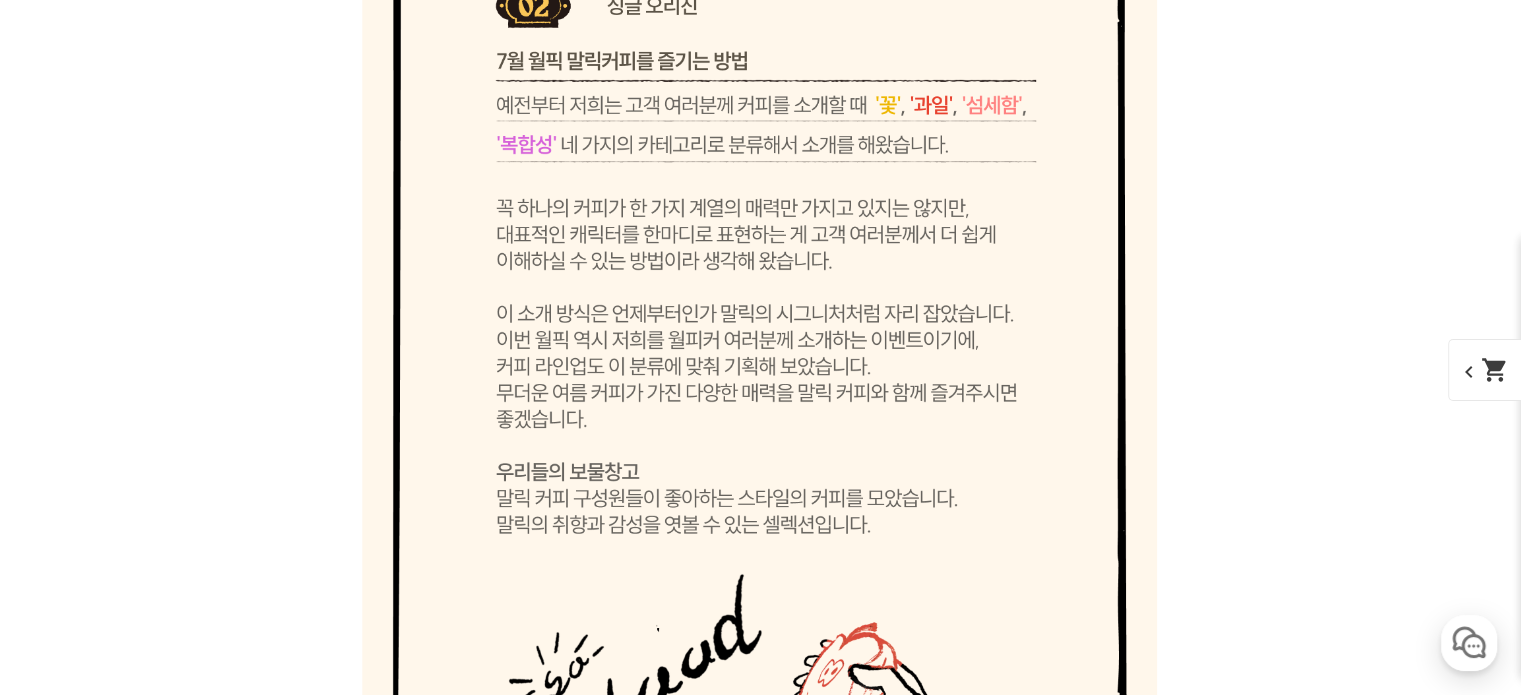 scroll, scrollTop: 7000, scrollLeft: 0, axis: vertical 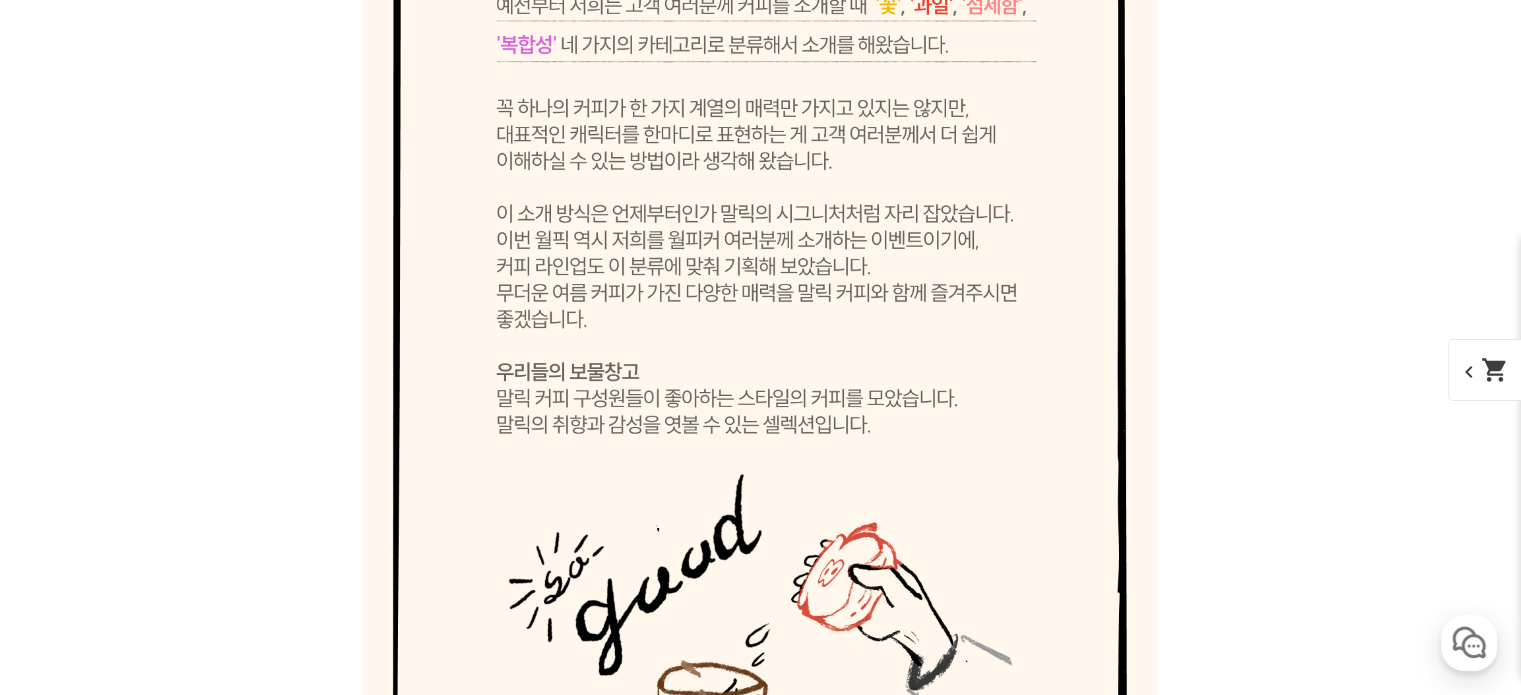 click on "expand_more" at bounding box center (761, -359) 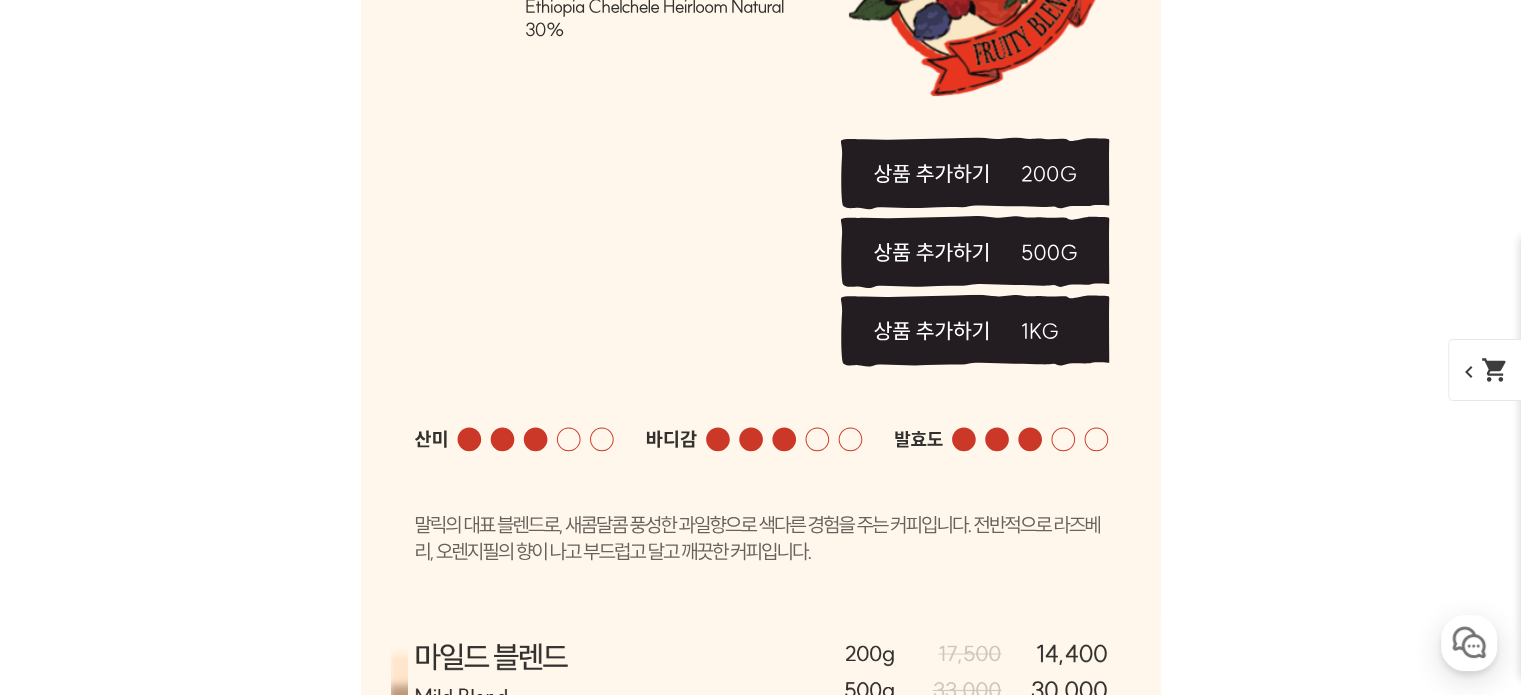 click on "expand_more" at bounding box center (761, -359) 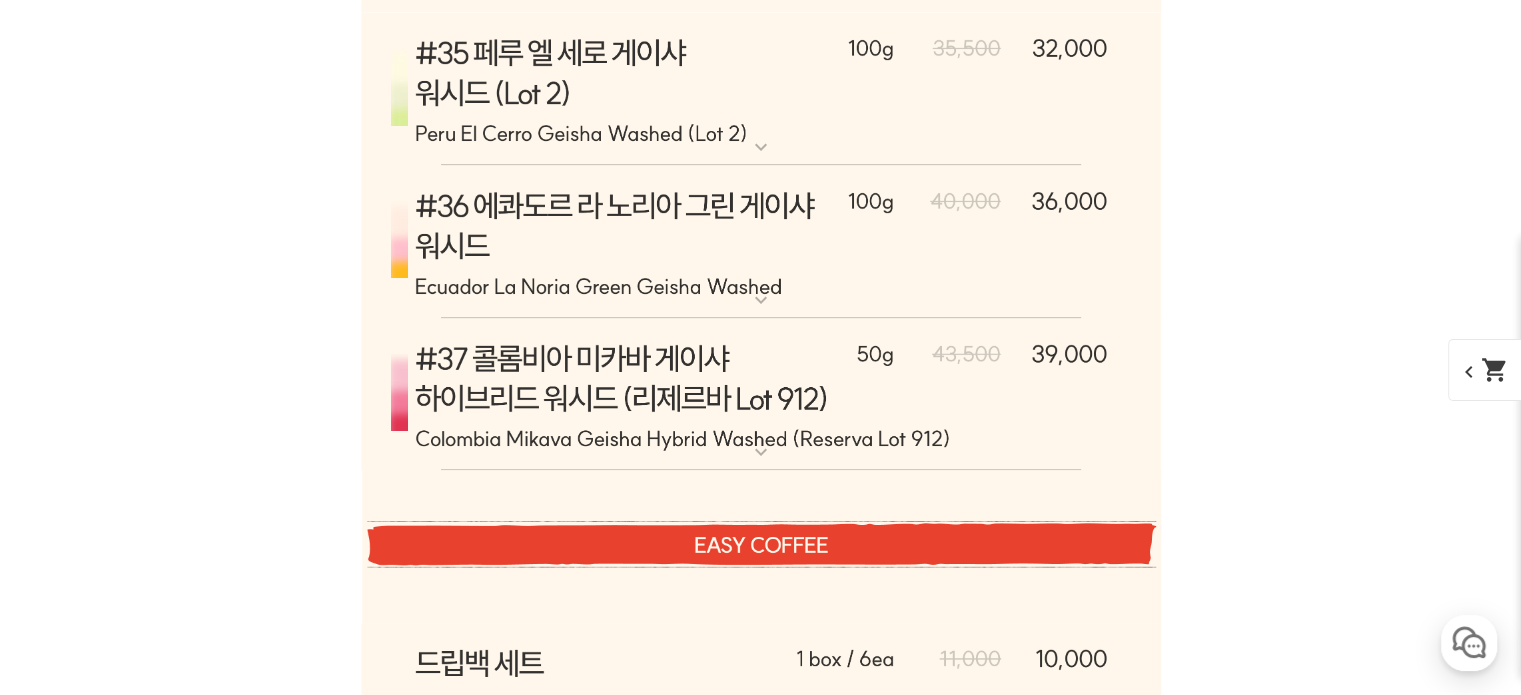scroll, scrollTop: 9300, scrollLeft: 0, axis: vertical 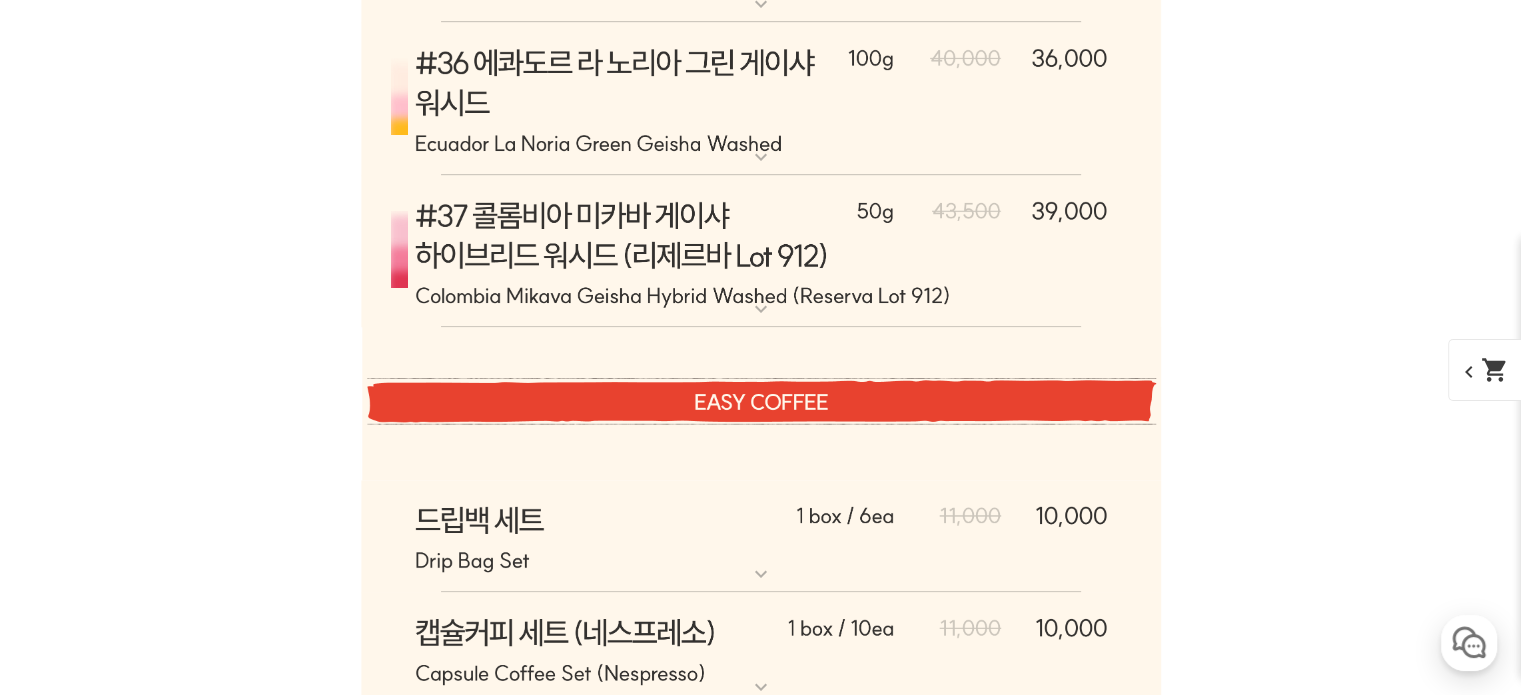 click on "expand_more" at bounding box center [761, -1033] 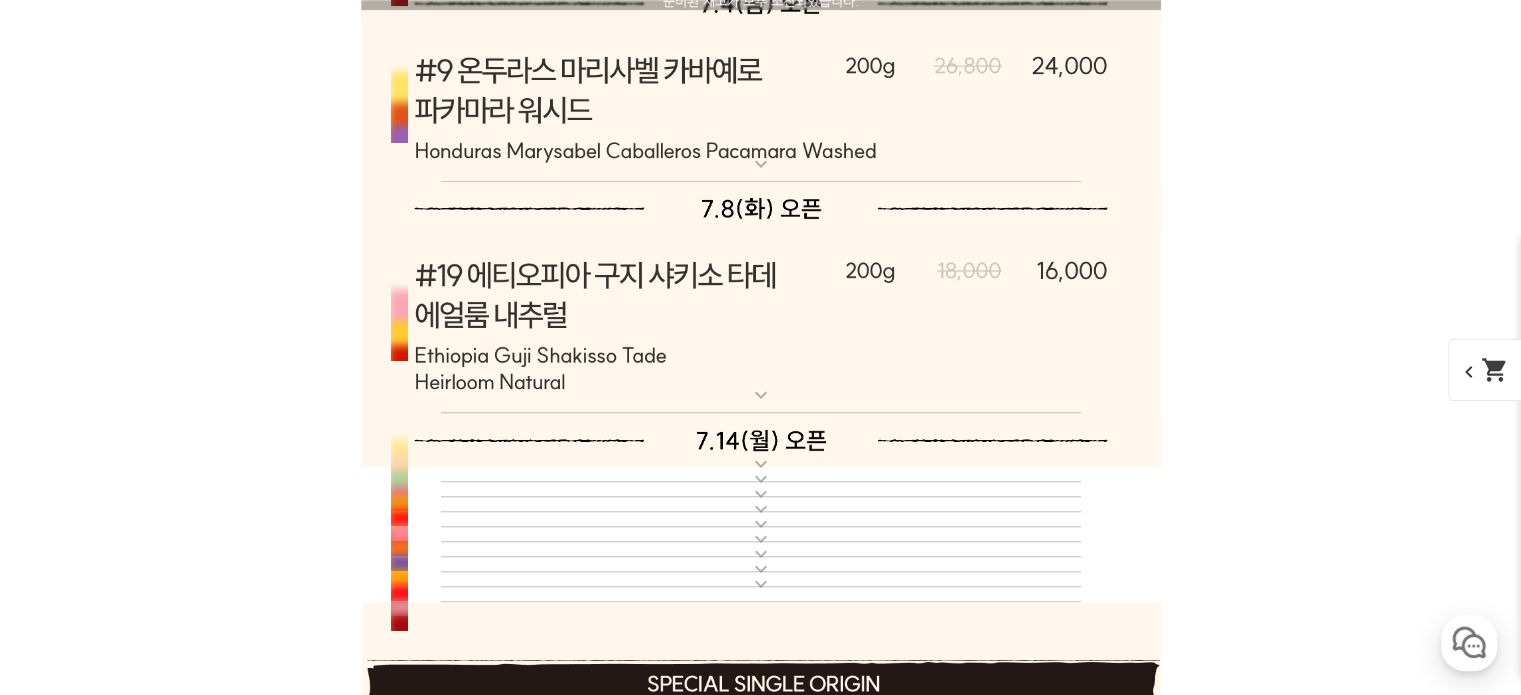 scroll, scrollTop: 9400, scrollLeft: 0, axis: vertical 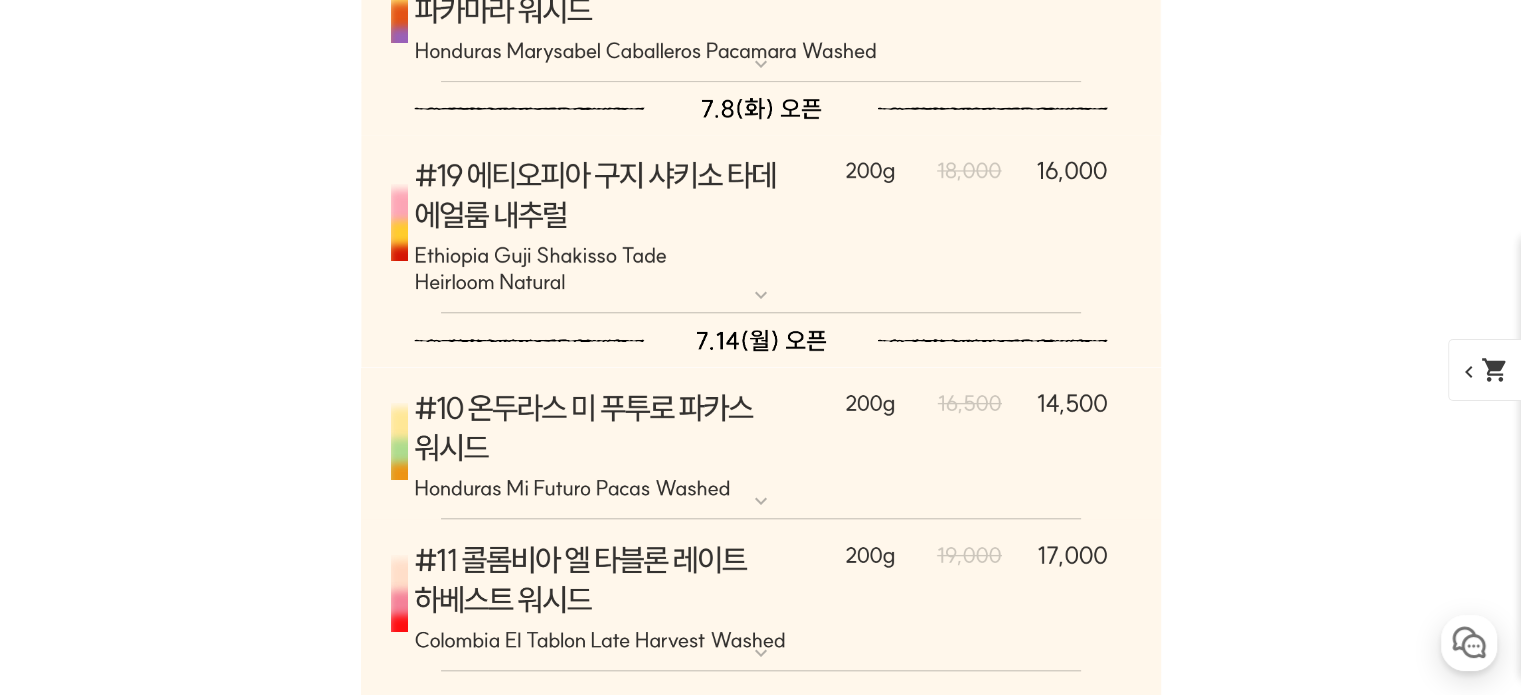 click on "expand_more" at bounding box center (761, -1133) 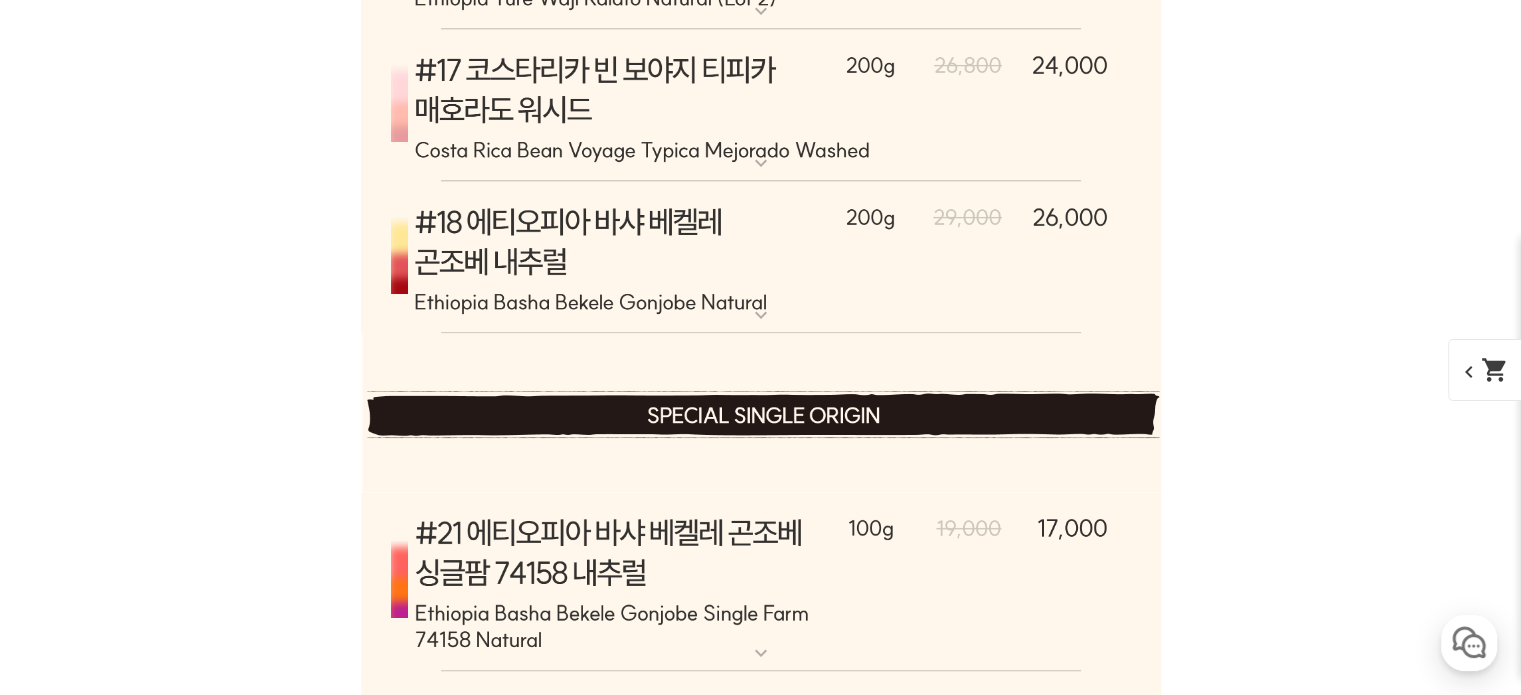 scroll, scrollTop: 10400, scrollLeft: 0, axis: vertical 